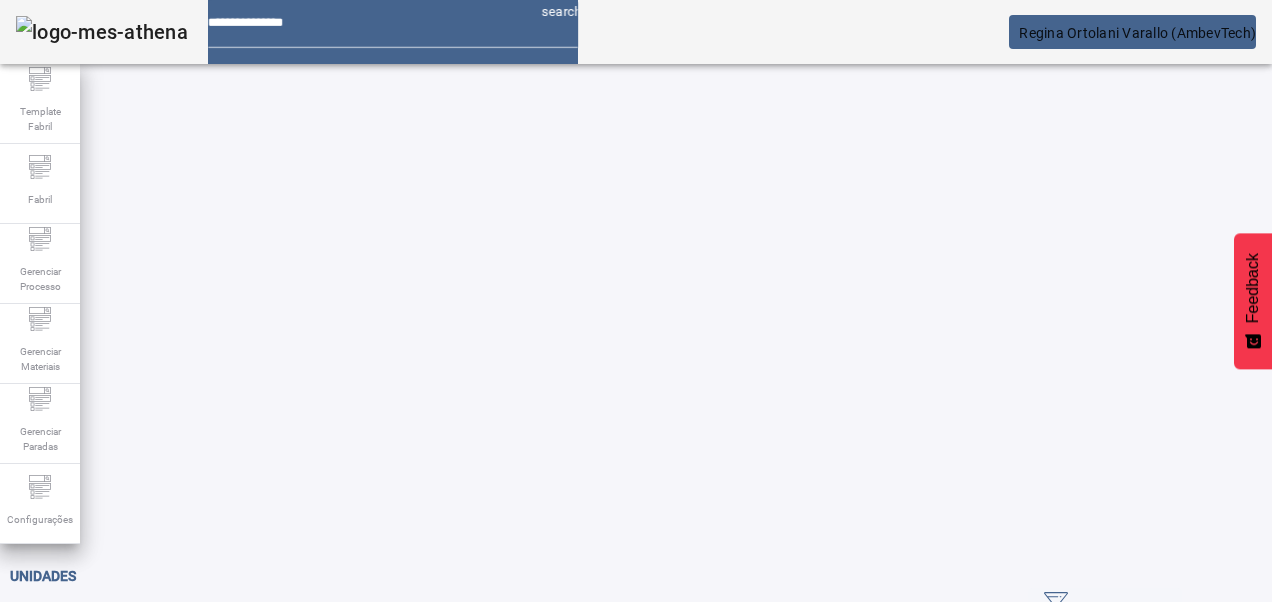 scroll, scrollTop: 0, scrollLeft: 0, axis: both 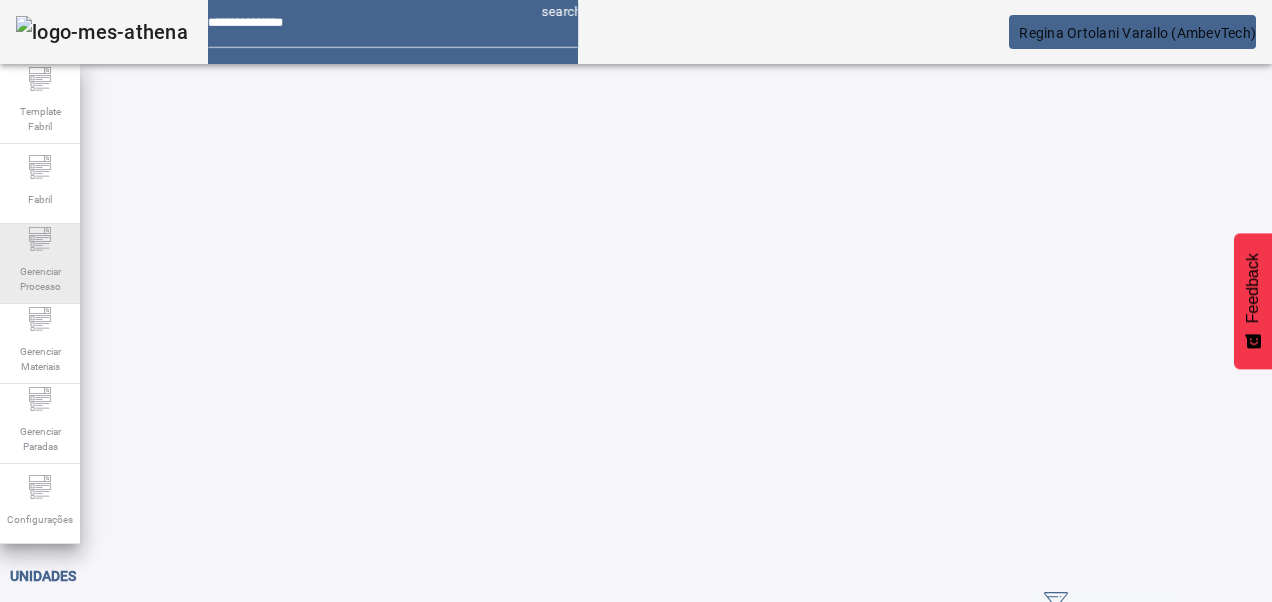 click on "Gerenciar Processo" 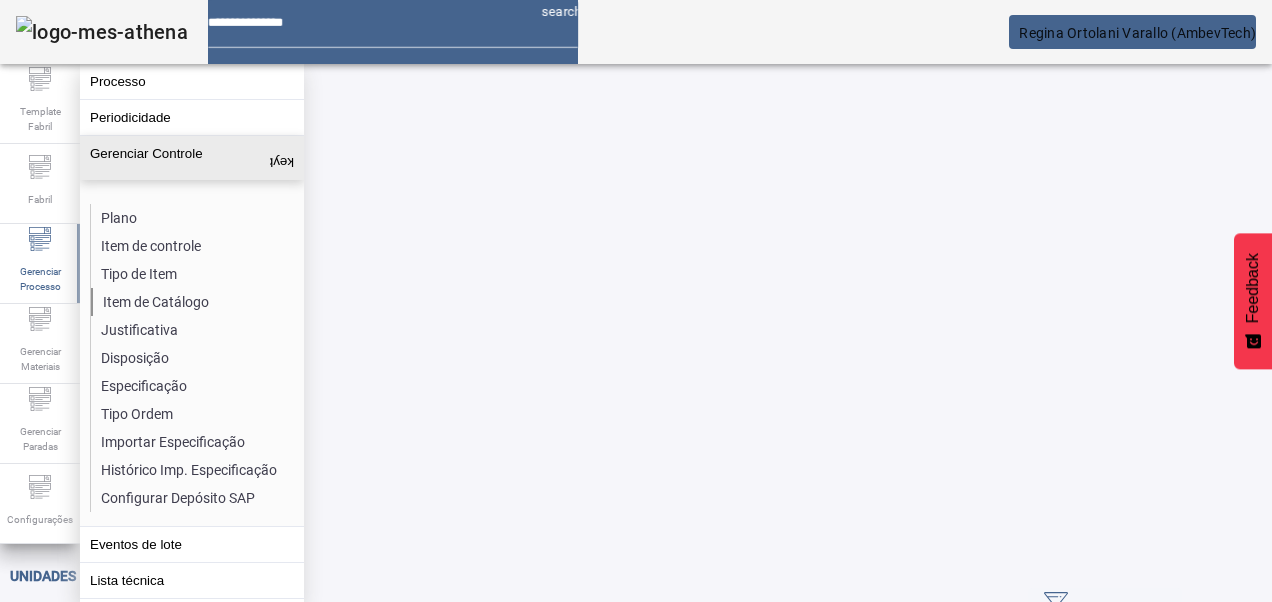 click on "Item de Catálogo" 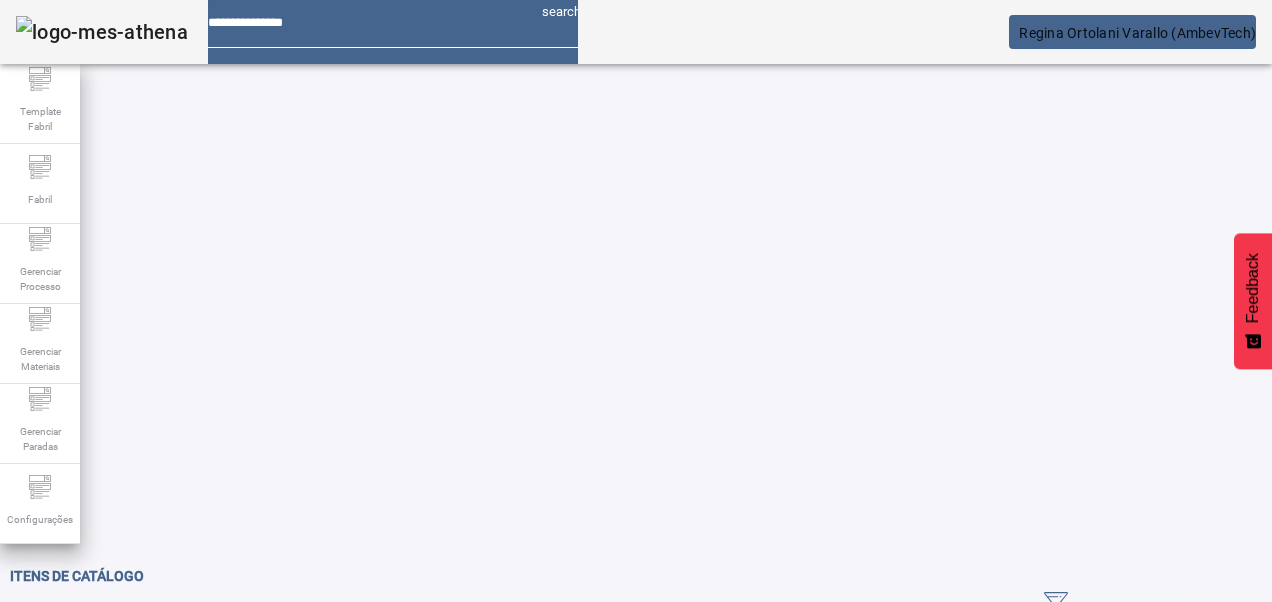 click on "ABRIR FILTROS" 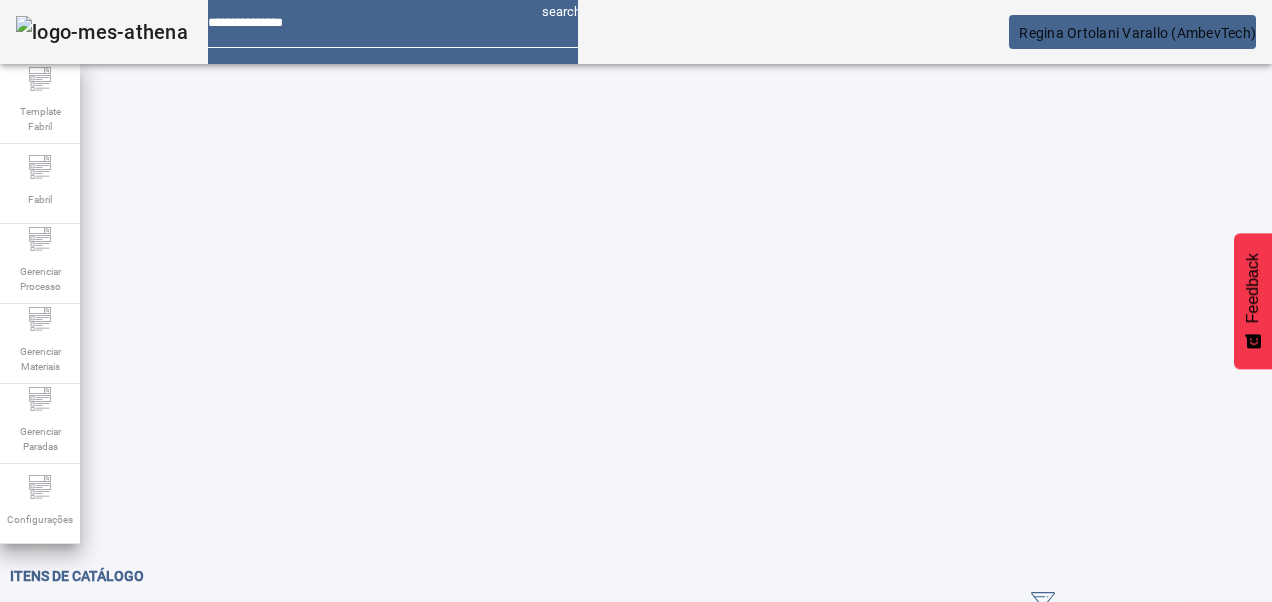 click on "Pesquise por
Código
ou
descrição" at bounding box center (153, 636) 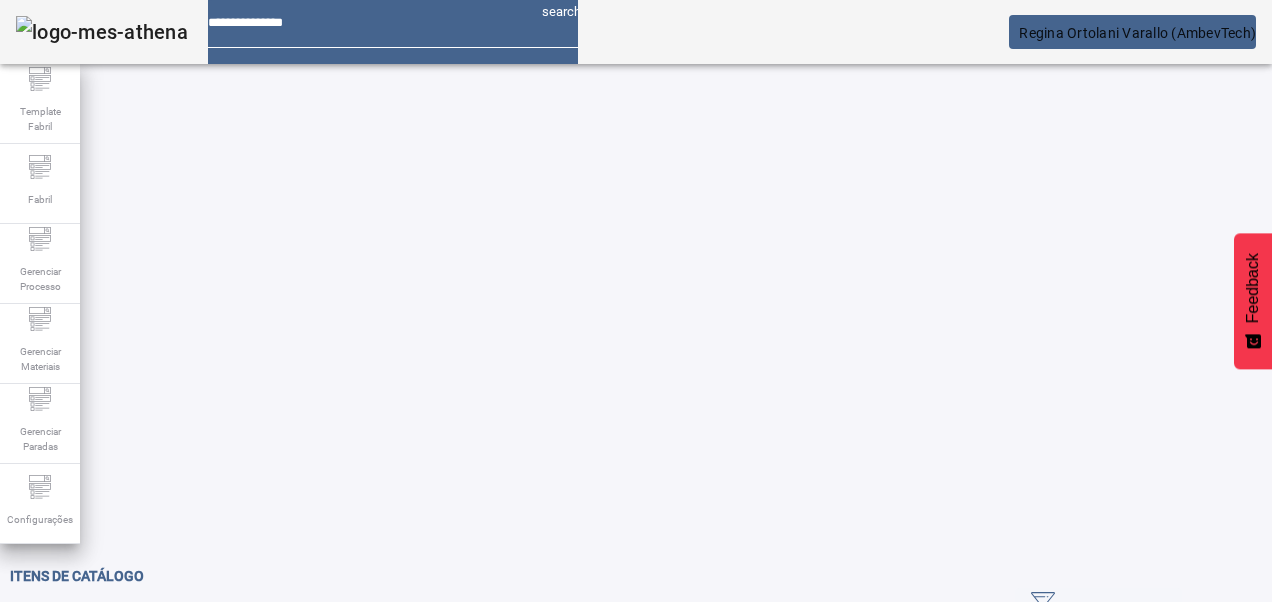 click 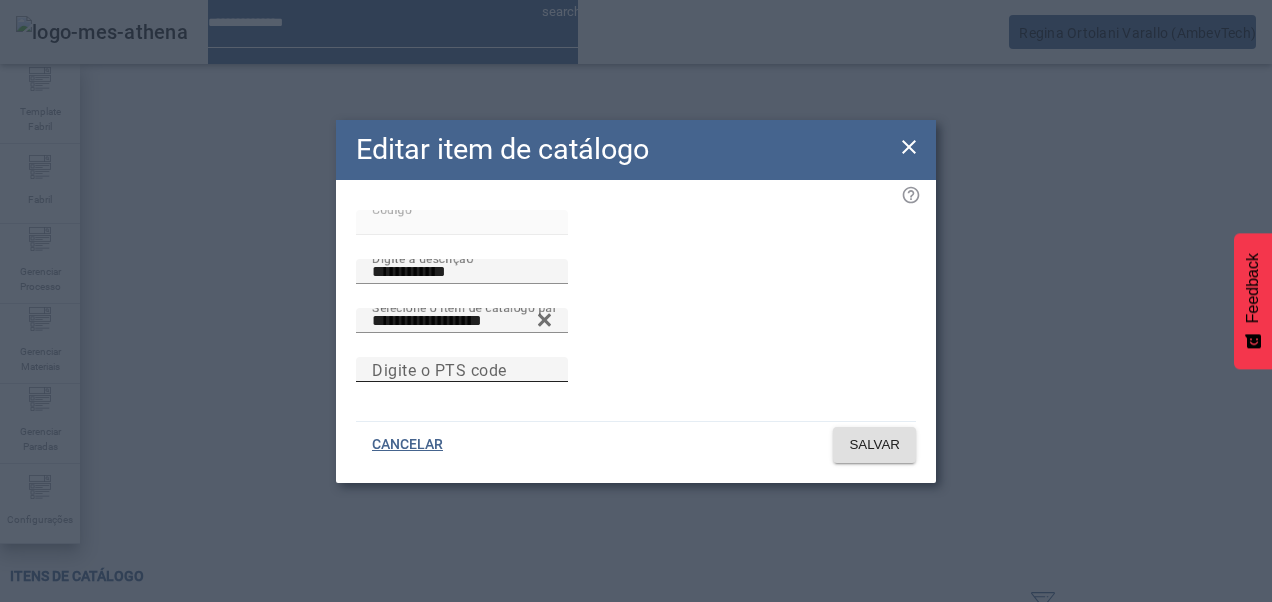 click on "Digite o PTS code" at bounding box center [462, 370] 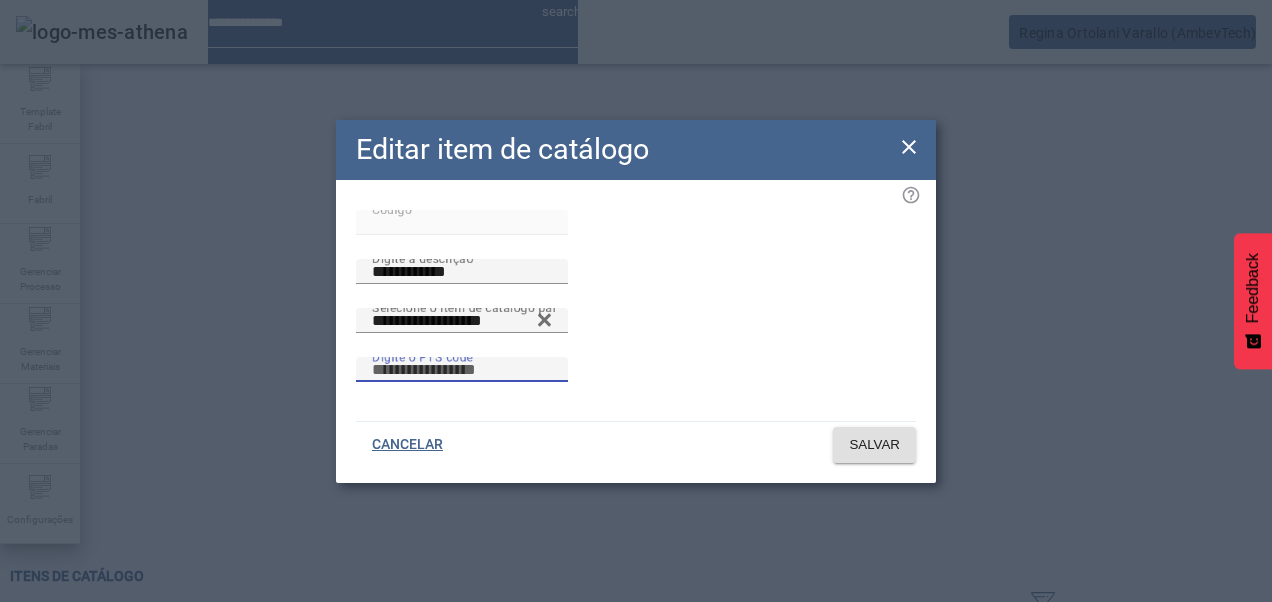paste on "**********" 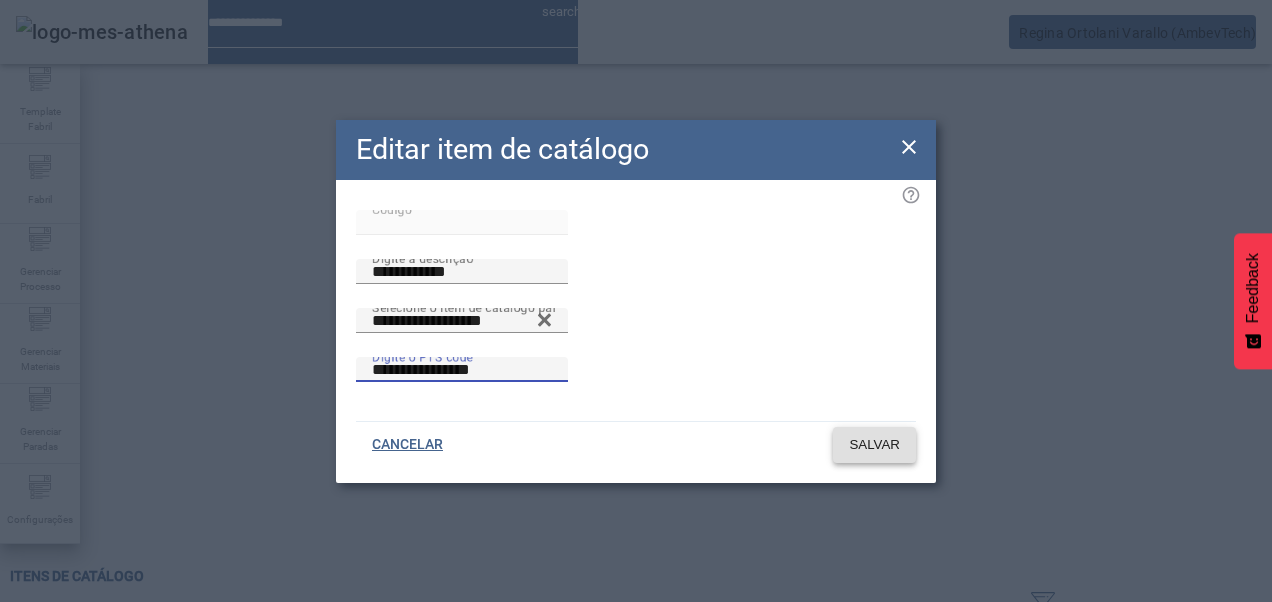 type on "**********" 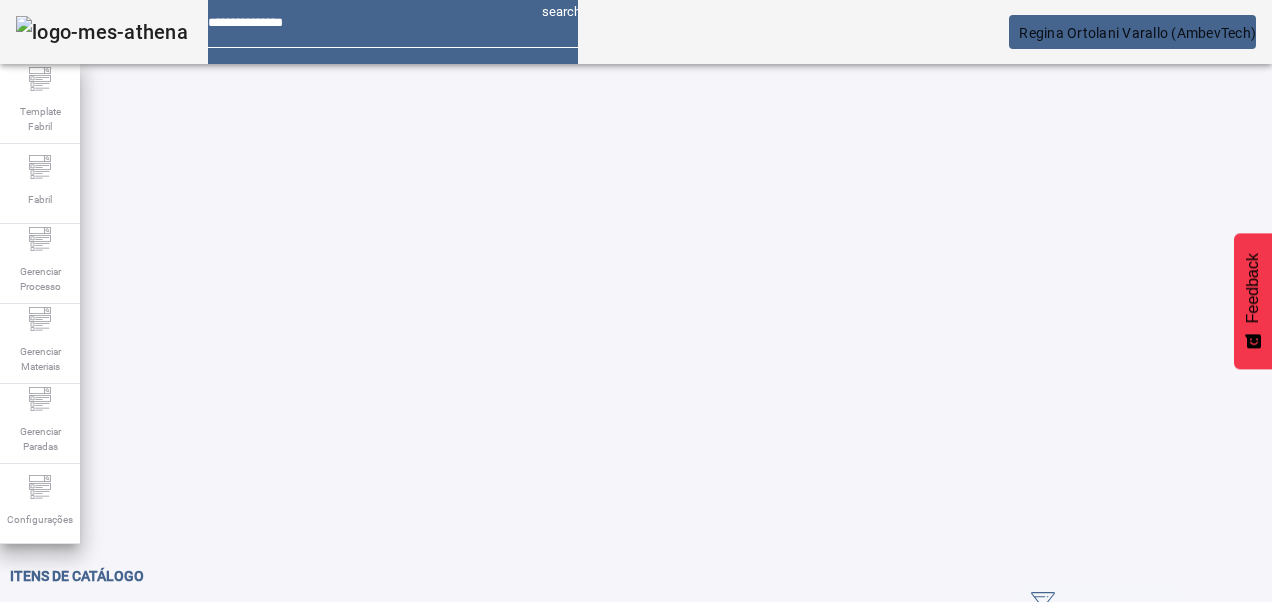 click on "**********" at bounding box center (116, 637) 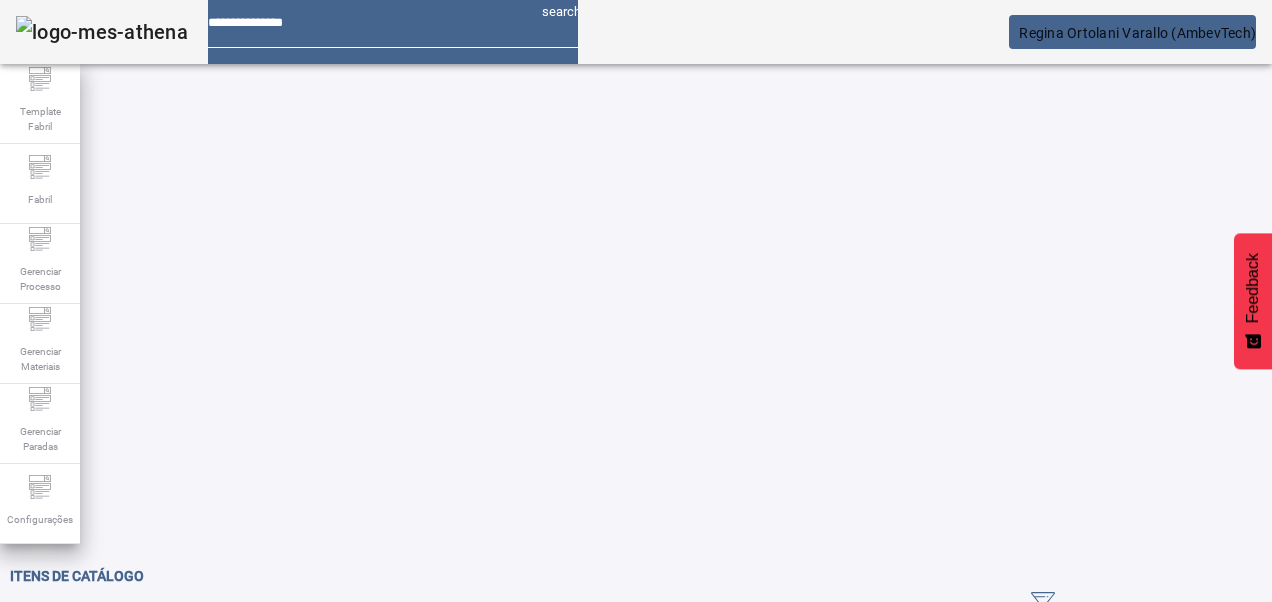 click 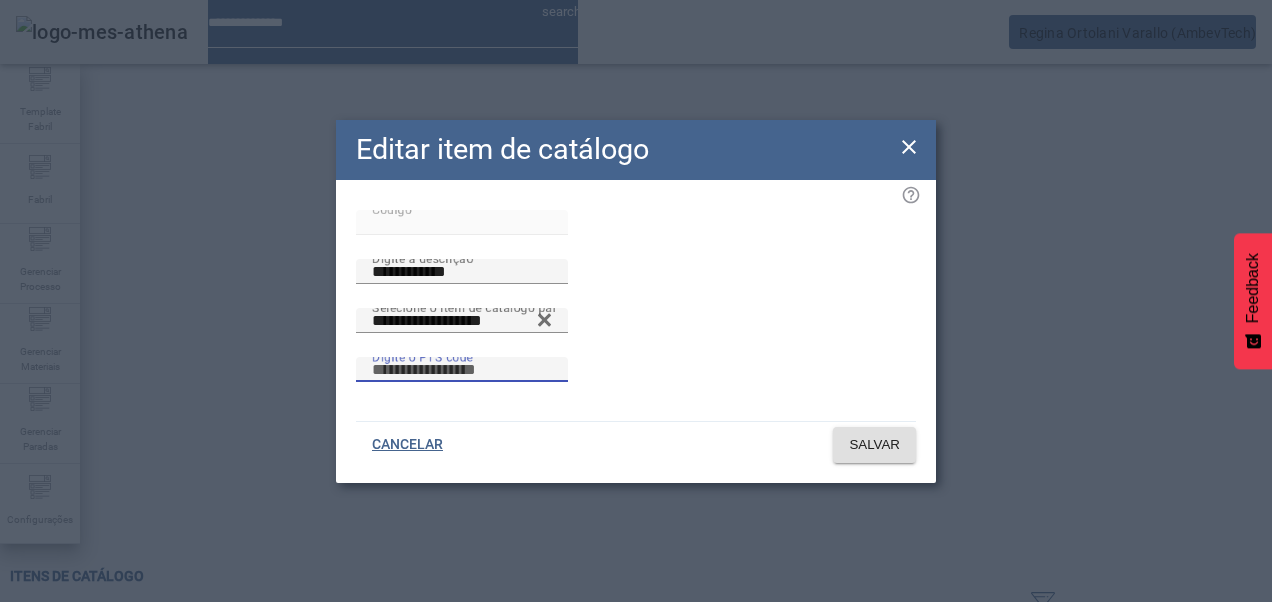 click on "Digite o PTS code" at bounding box center [462, 370] 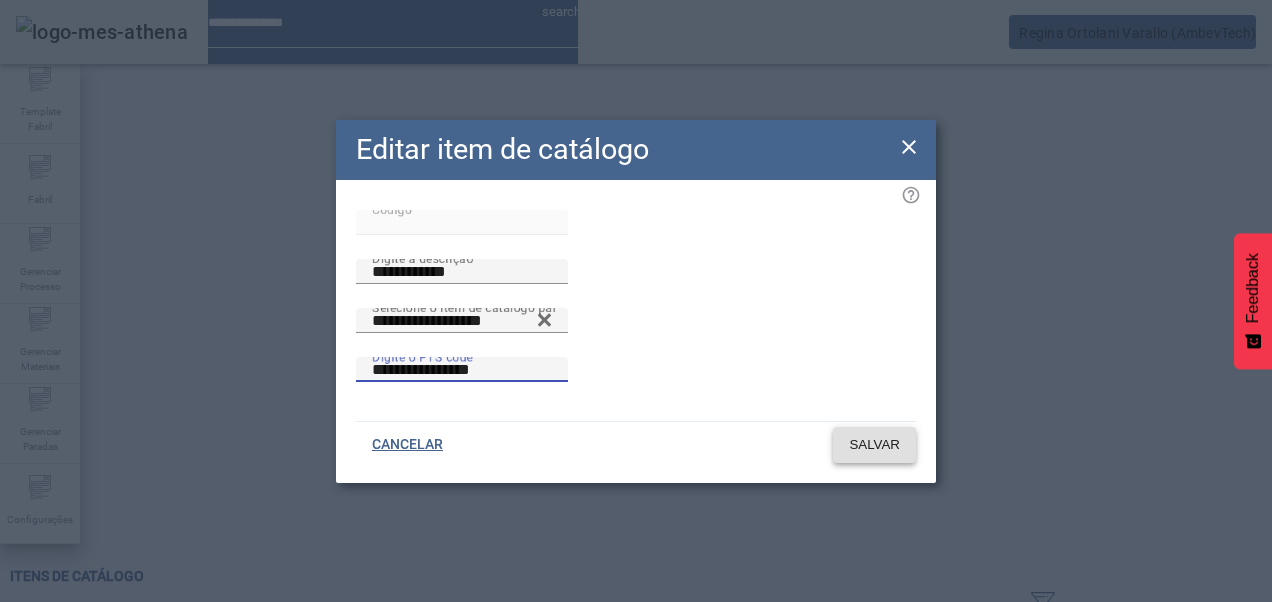 type on "**********" 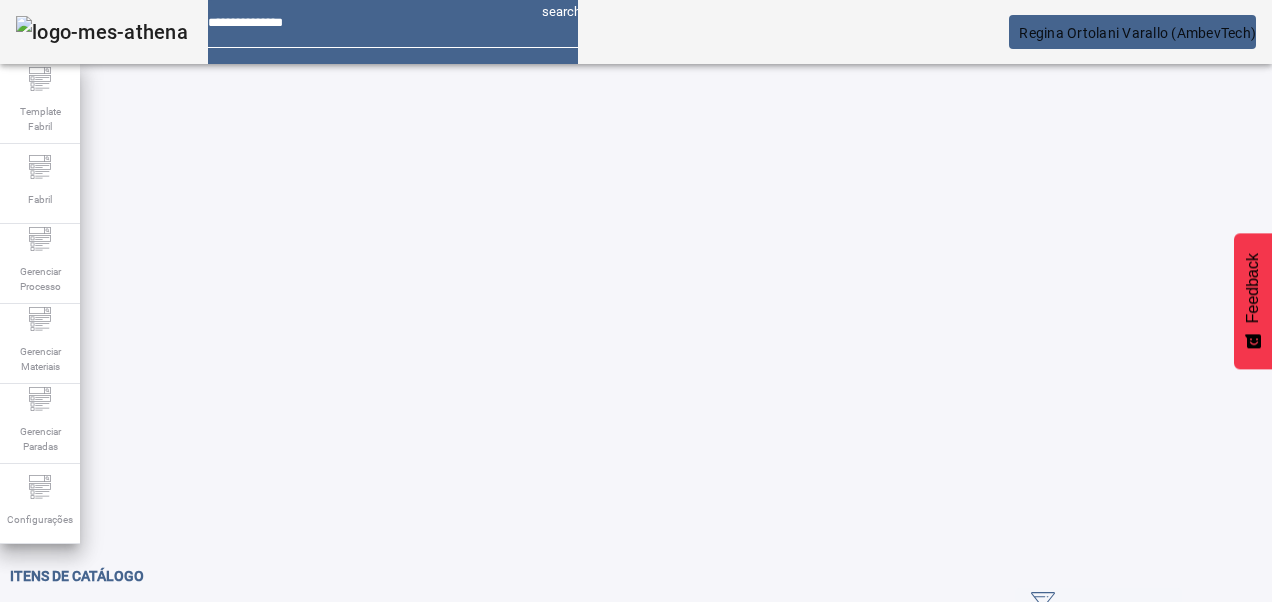 click on "**********" at bounding box center (116, 637) 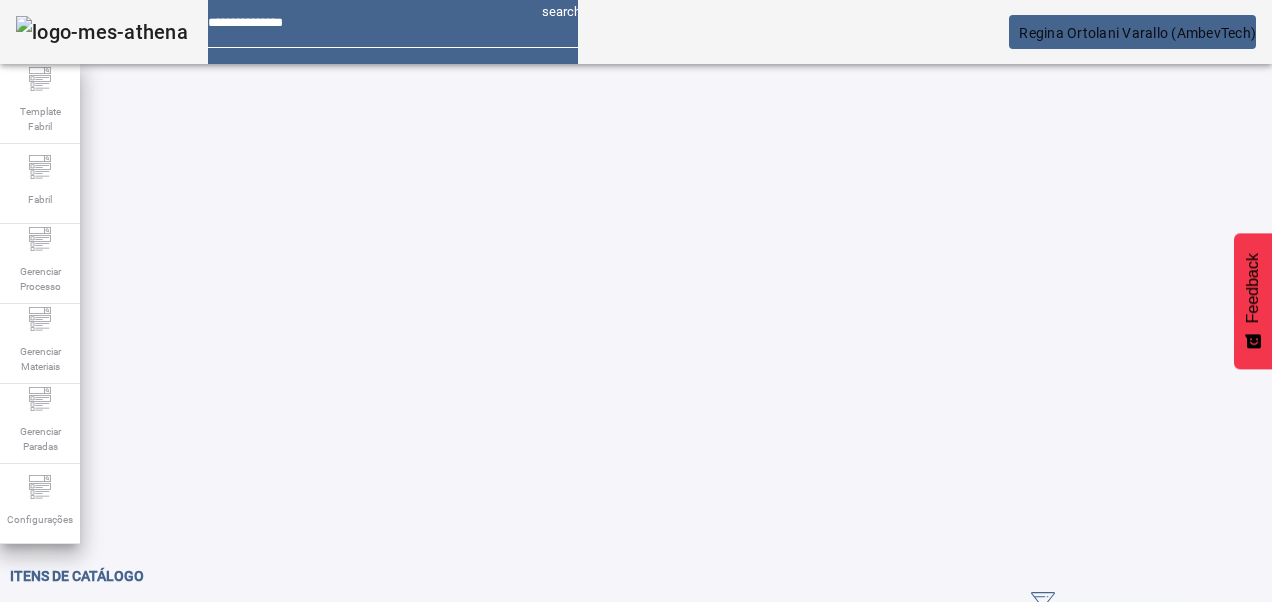 click 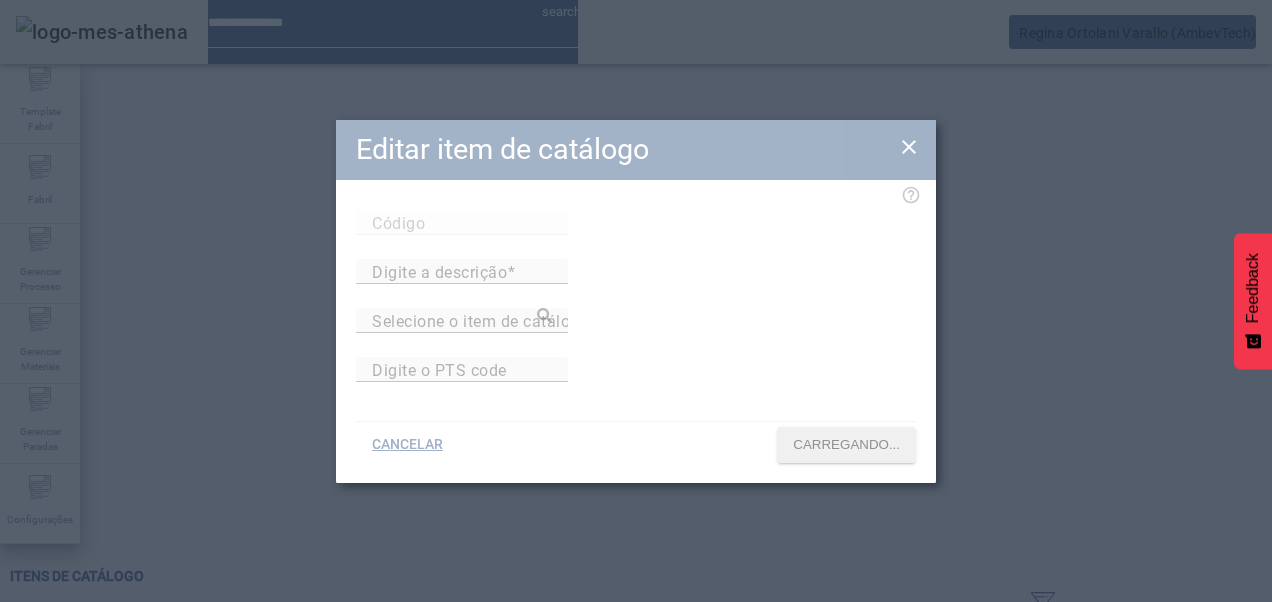 type on "*****" 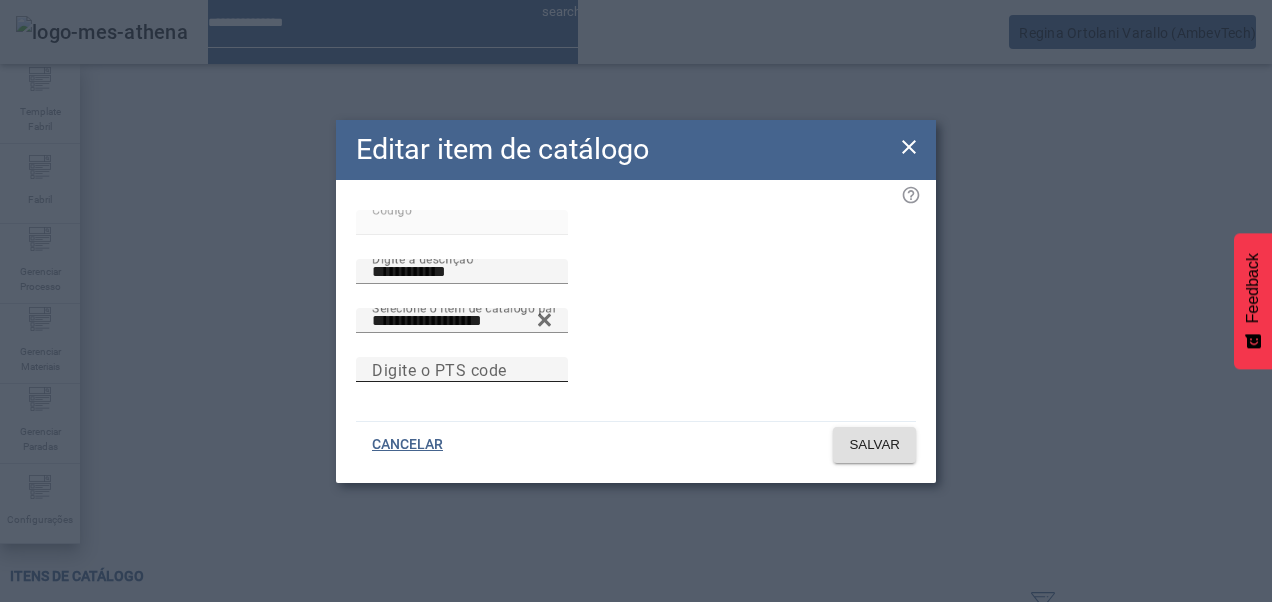click on "Digite o PTS code" 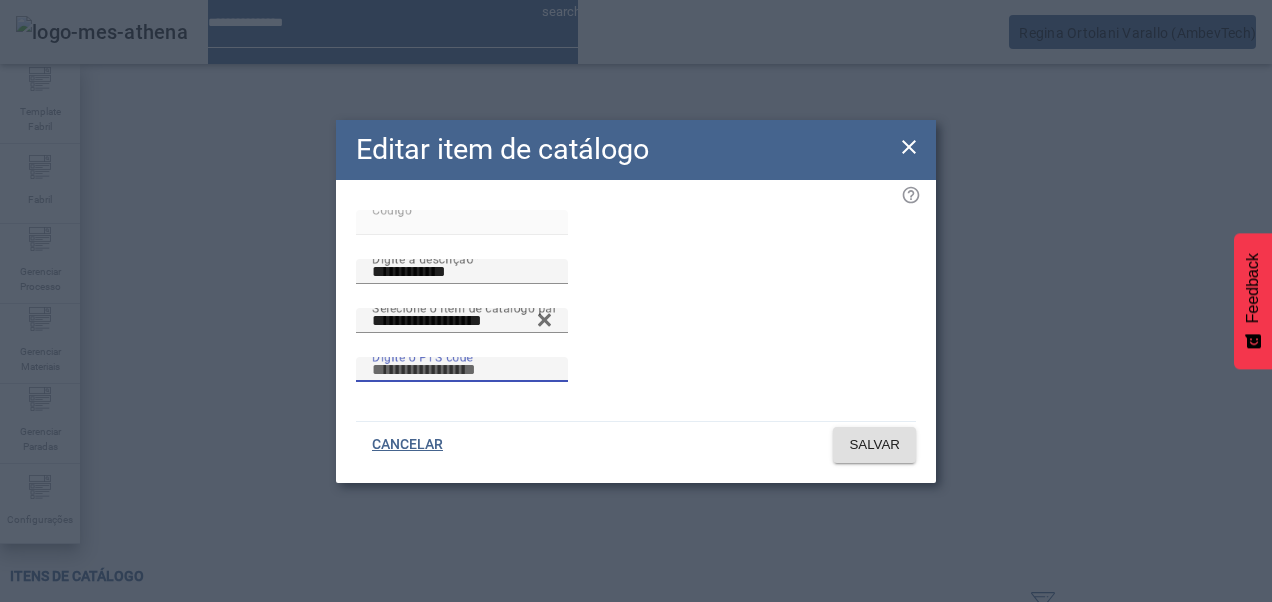 paste on "**********" 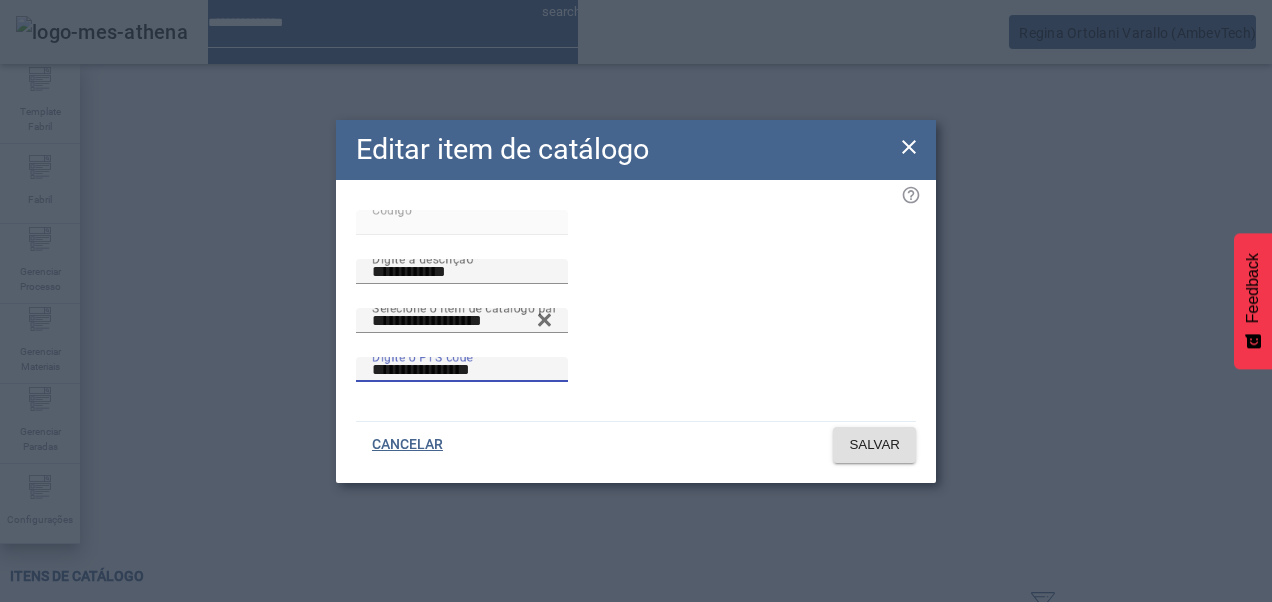 type on "**********" 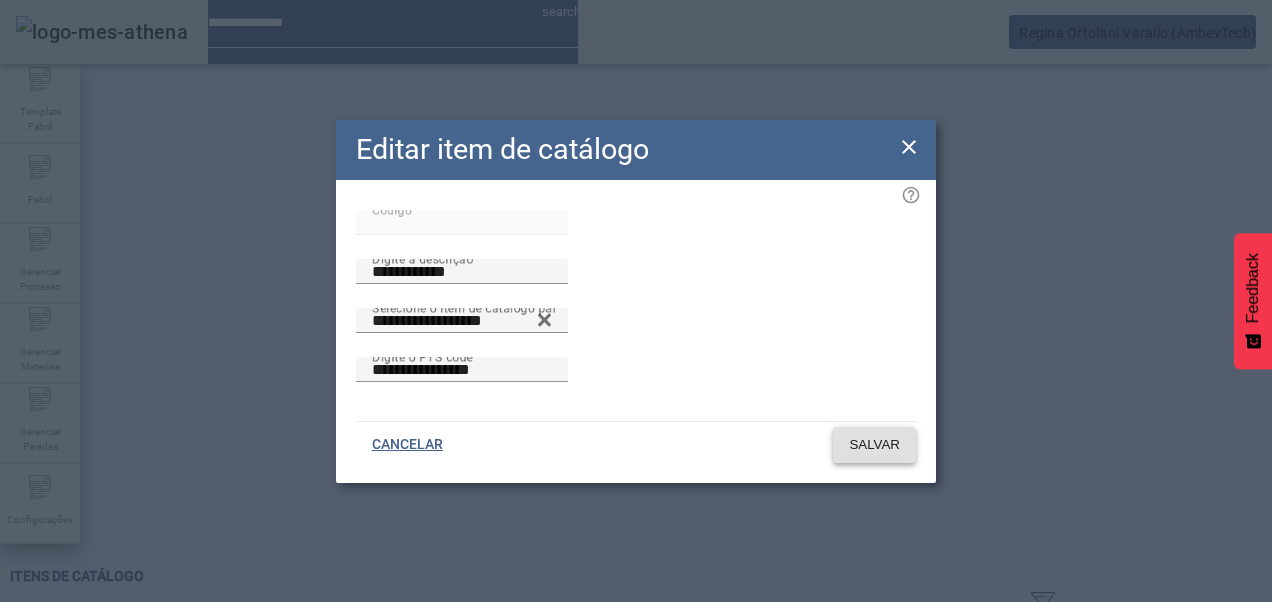 drag, startPoint x: 916, startPoint y: 432, endPoint x: 904, endPoint y: 448, distance: 20 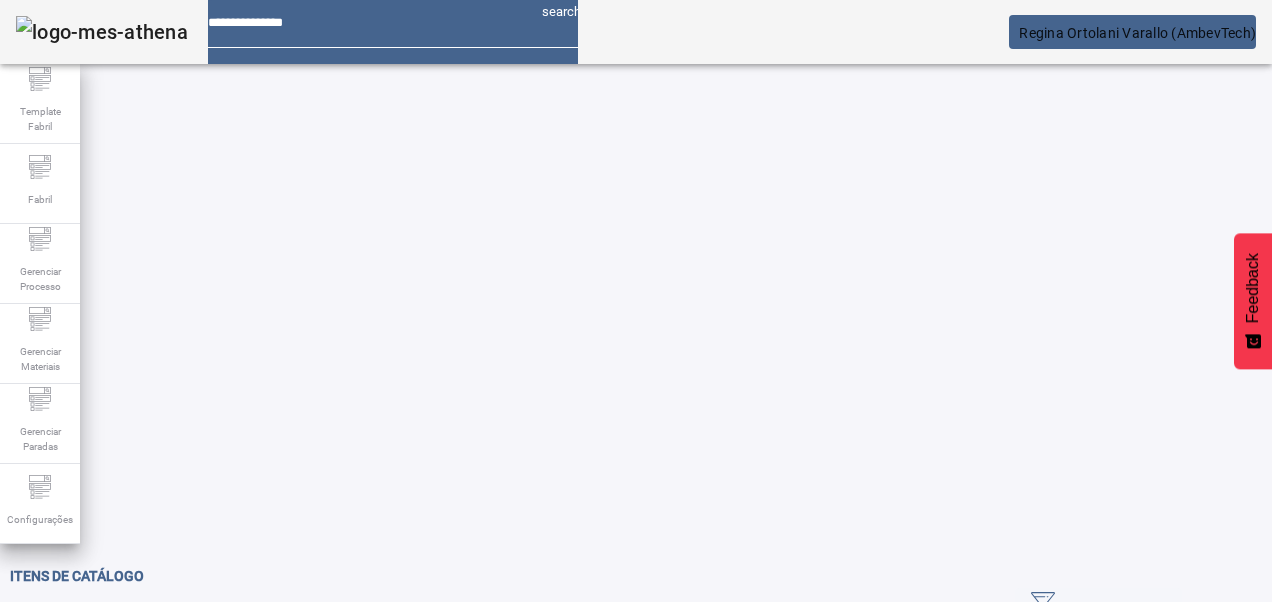 drag, startPoint x: 311, startPoint y: 166, endPoint x: 304, endPoint y: 180, distance: 15.652476 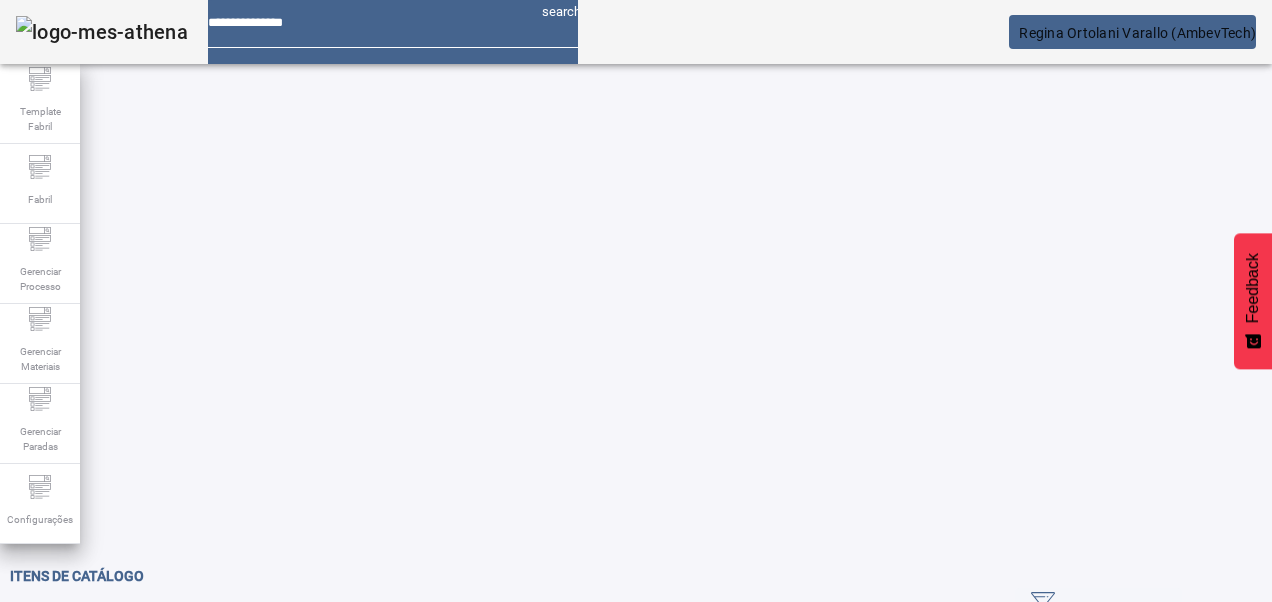 type on "**********" 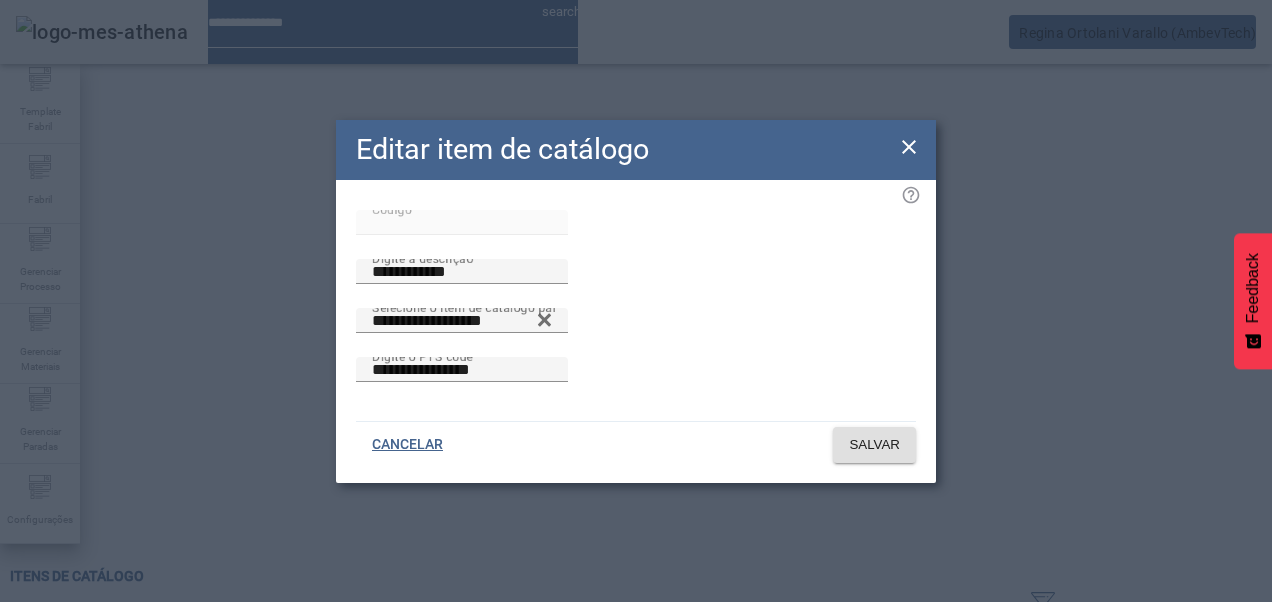 click 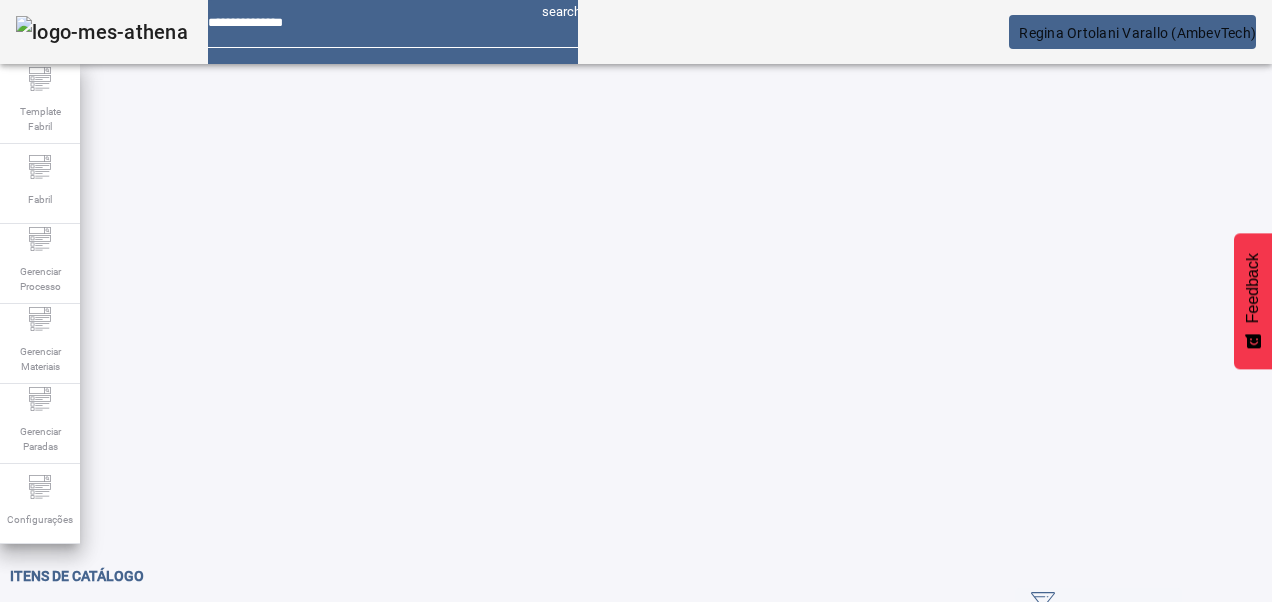 click 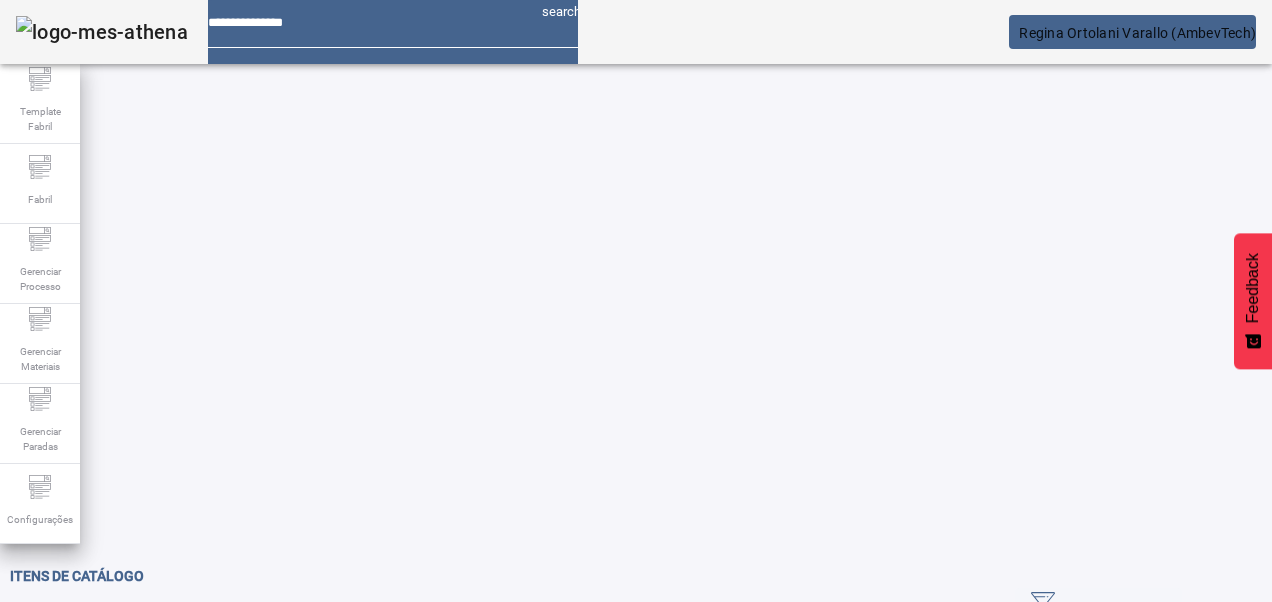 click 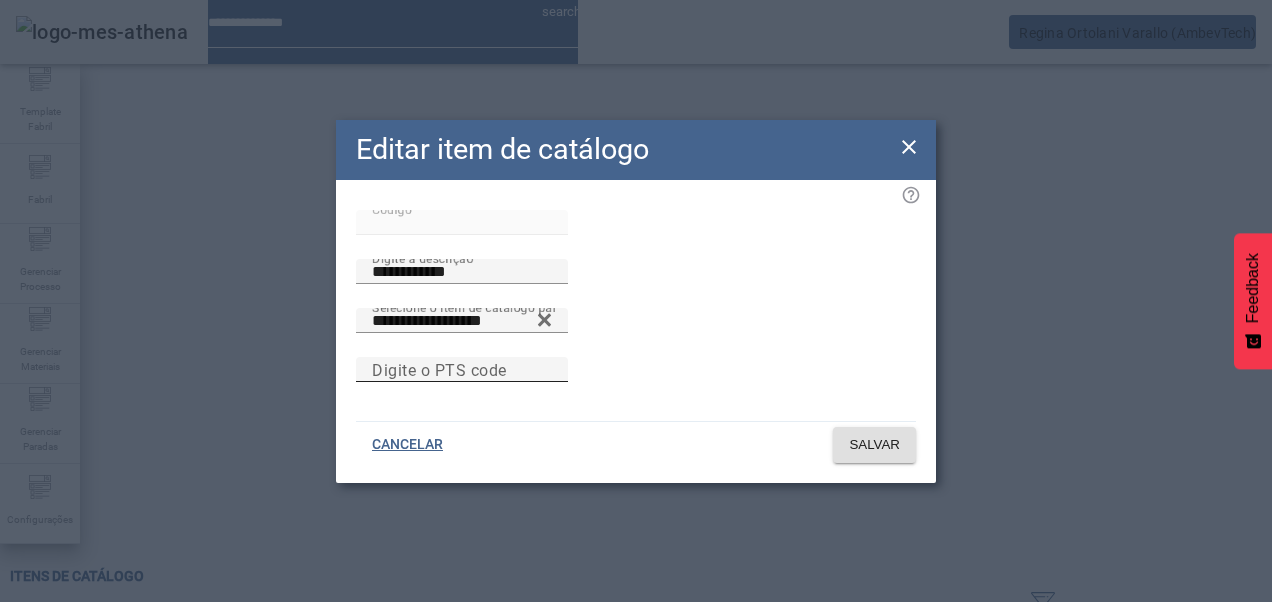 click on "Digite o PTS code" at bounding box center [462, 370] 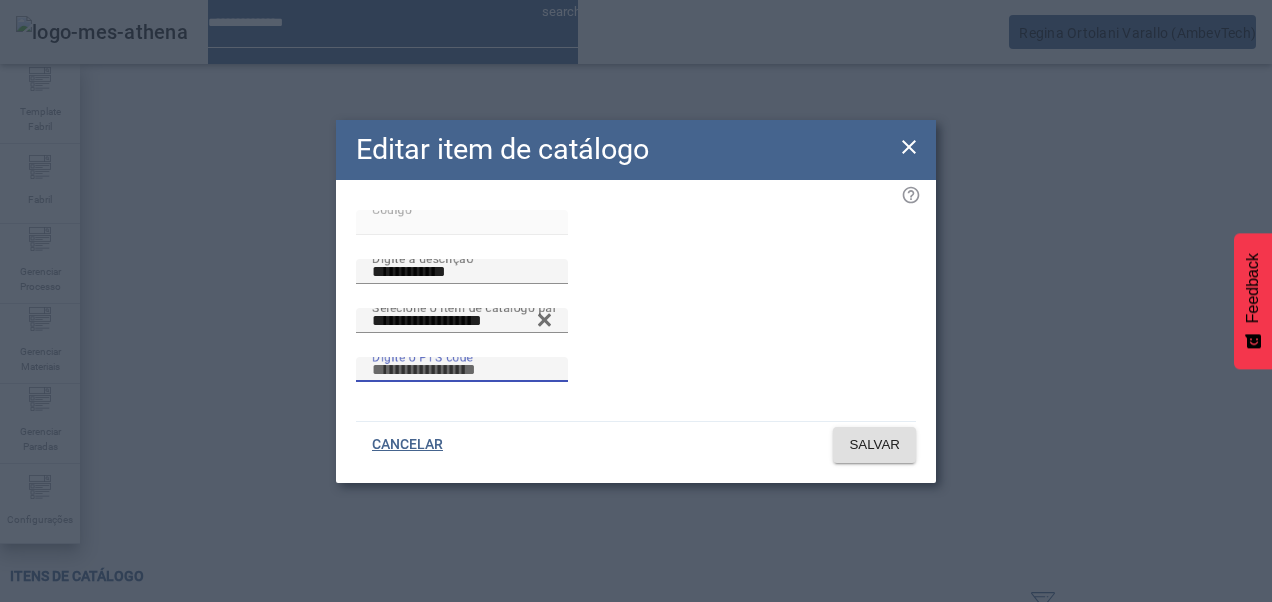 paste on "**********" 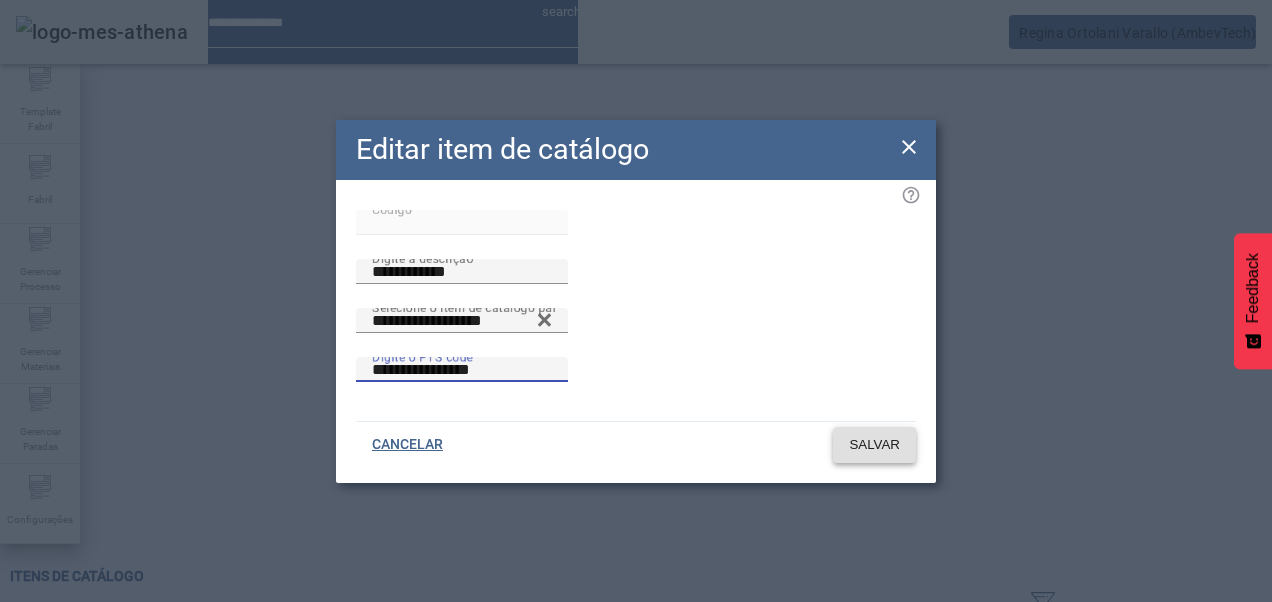 type on "**********" 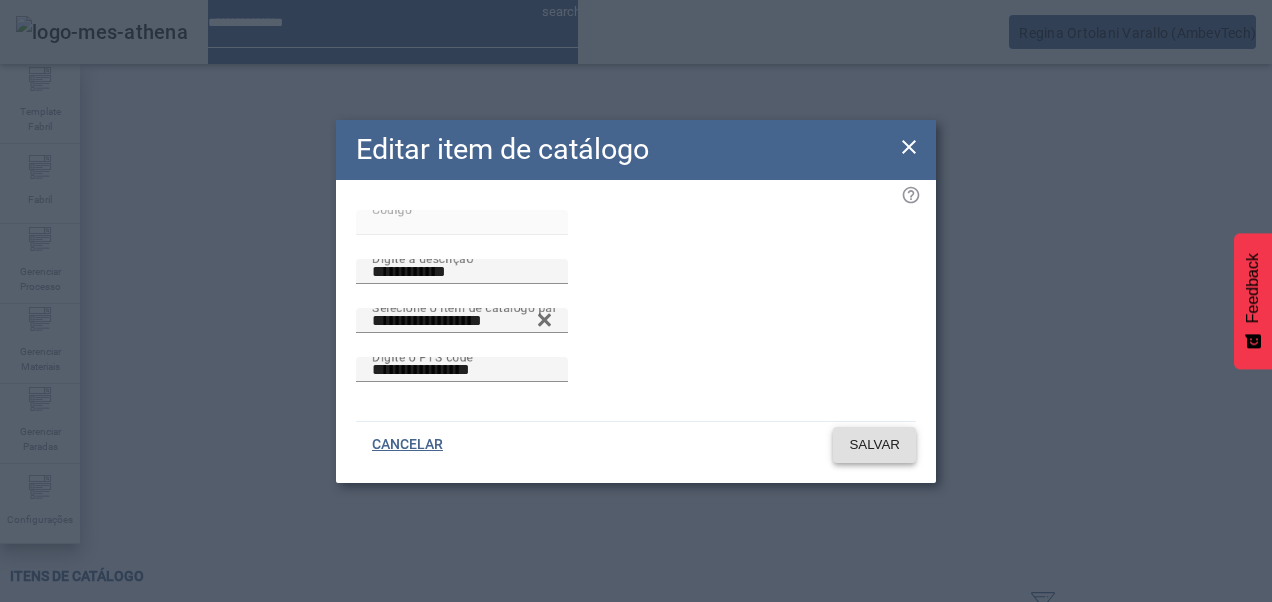 click on "SALVAR" 